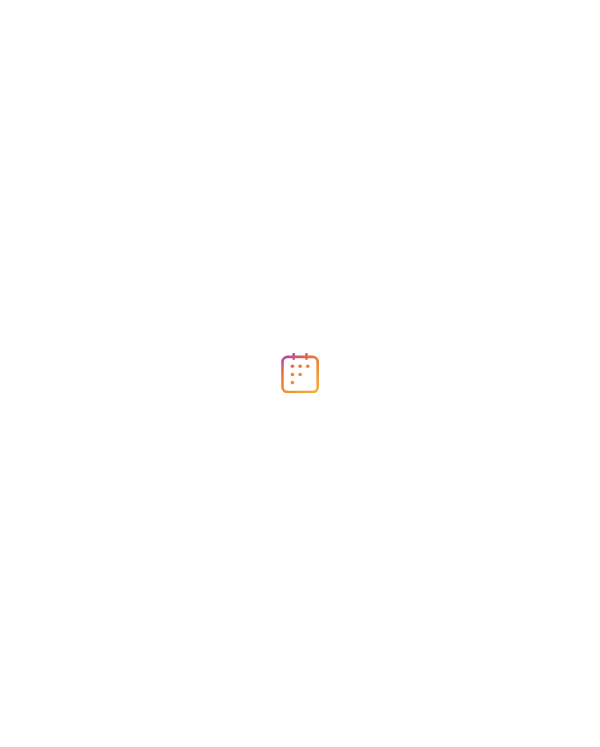 scroll, scrollTop: 0, scrollLeft: 0, axis: both 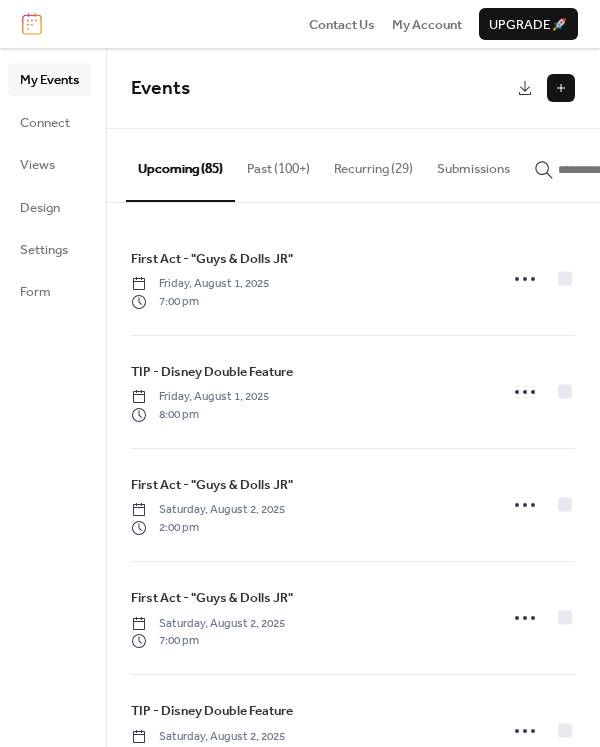 click at bounding box center (561, 88) 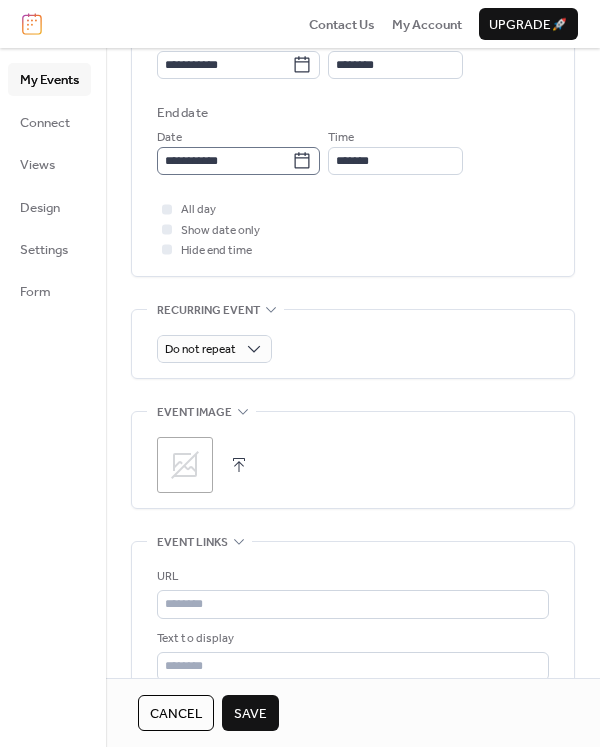 scroll, scrollTop: 698, scrollLeft: 0, axis: vertical 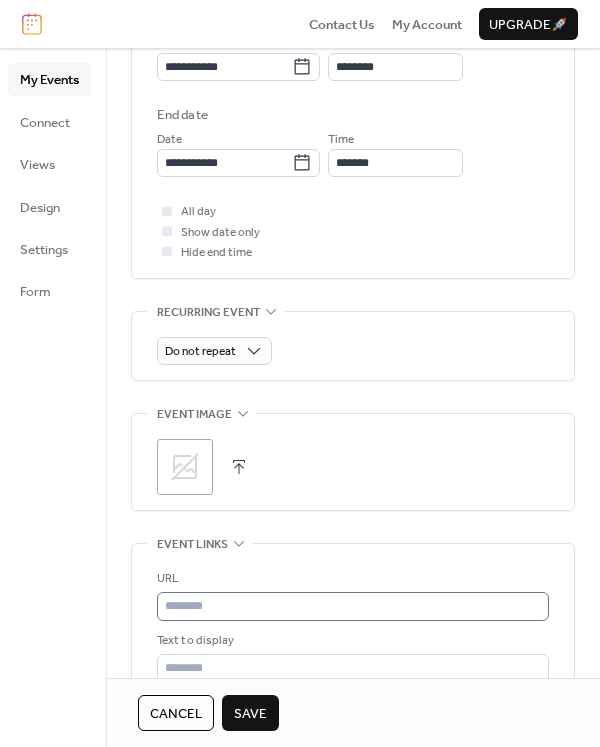 type on "**********" 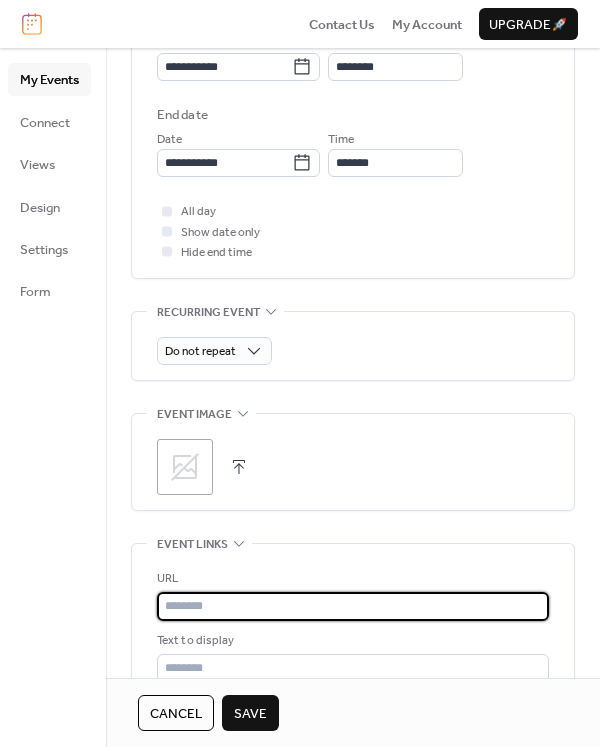 click at bounding box center [353, 606] 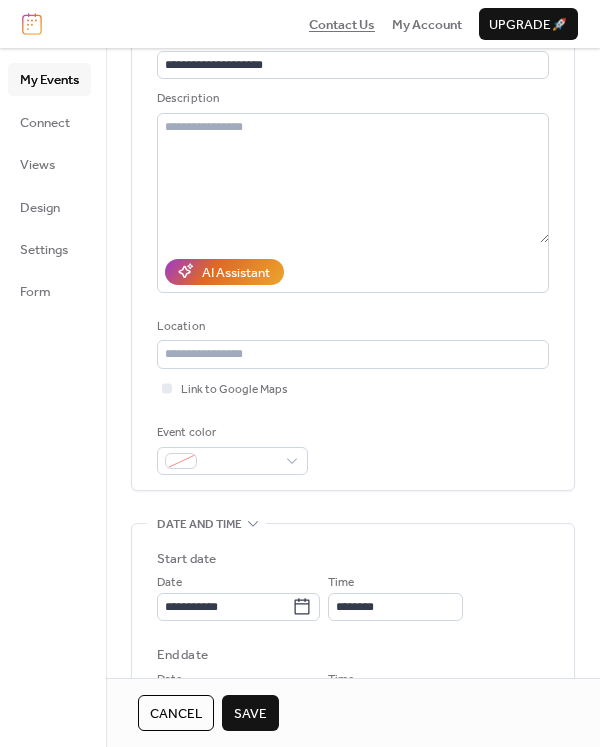 scroll, scrollTop: 133, scrollLeft: 0, axis: vertical 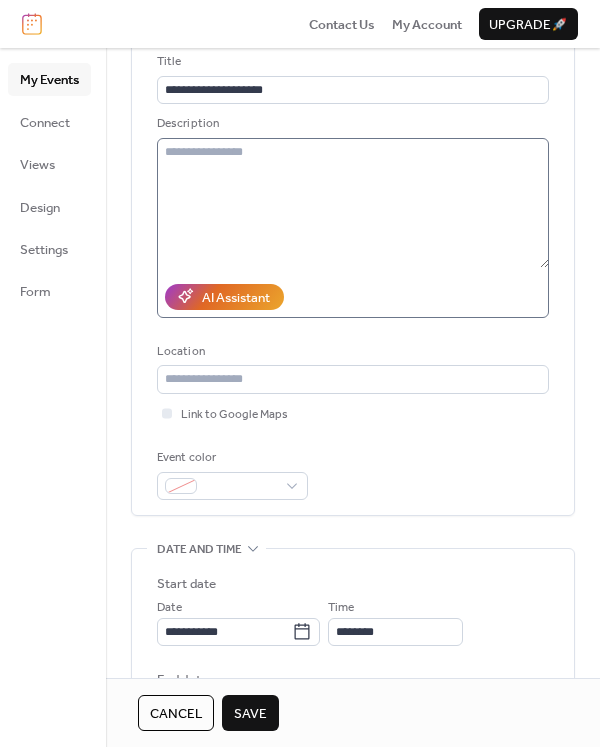 type on "**********" 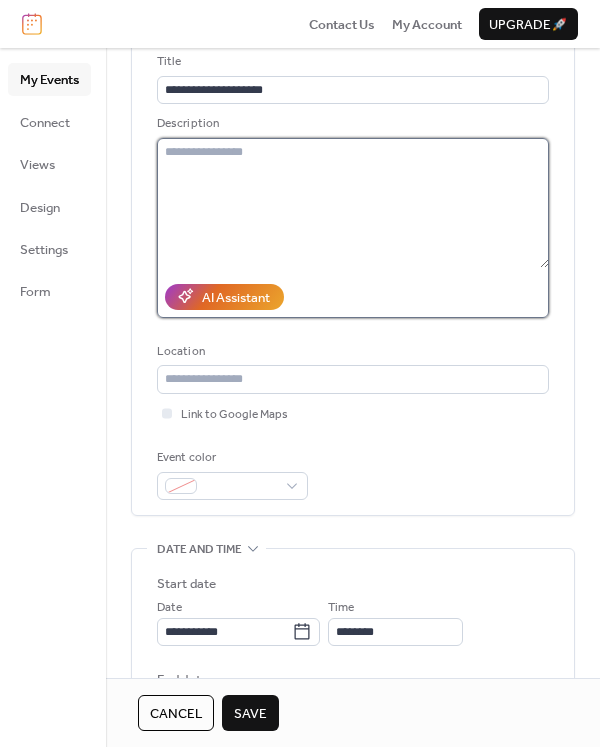 click at bounding box center [353, 203] 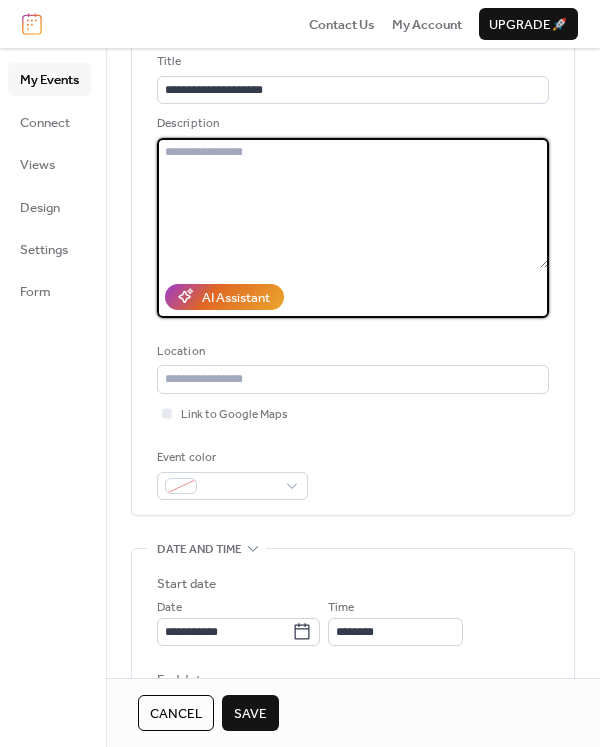 paste on "**********" 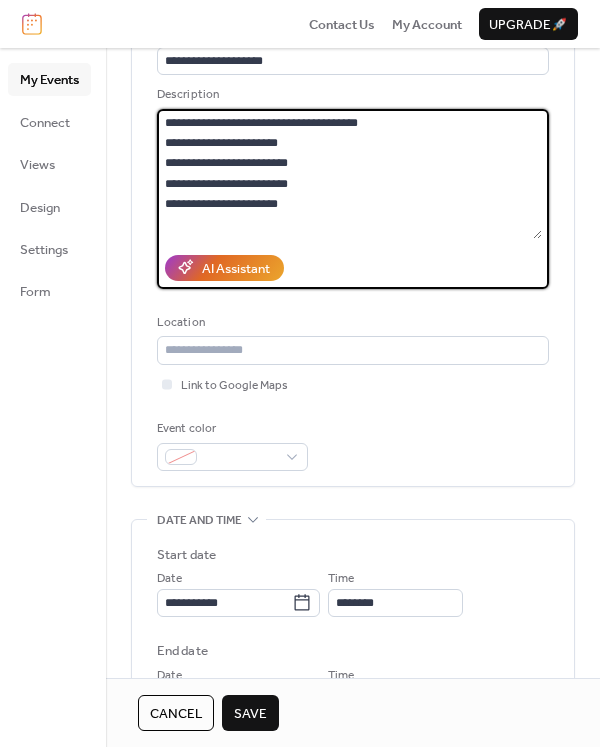 scroll, scrollTop: 167, scrollLeft: 0, axis: vertical 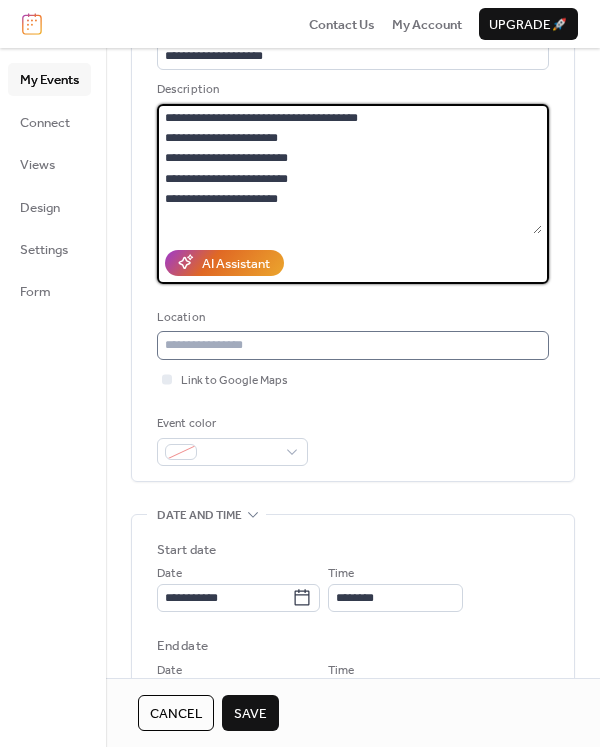 type on "**********" 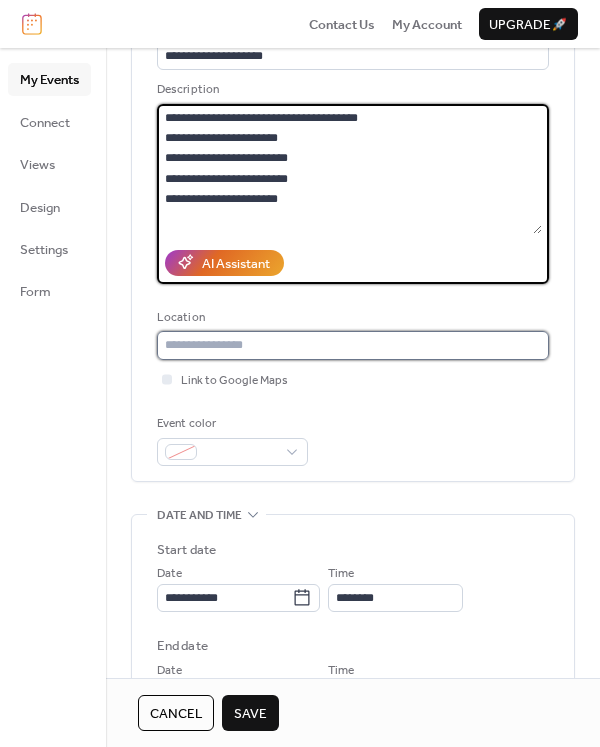 click at bounding box center (353, 345) 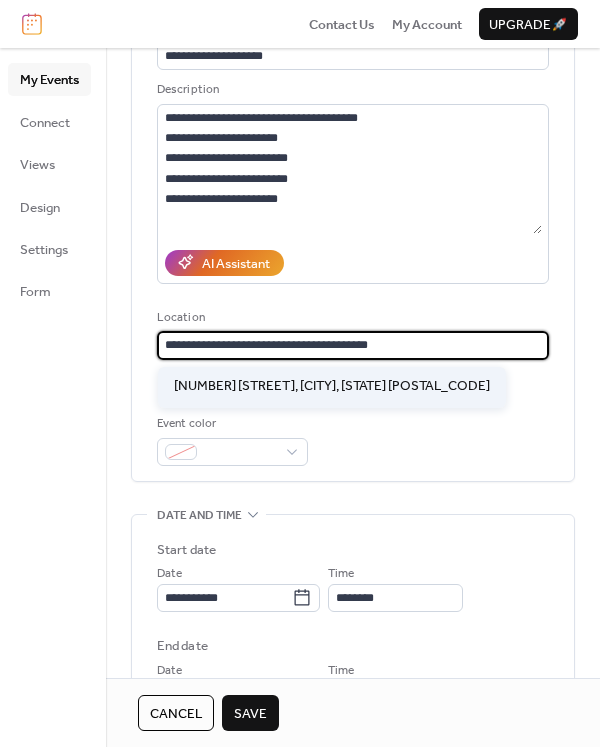 type on "**********" 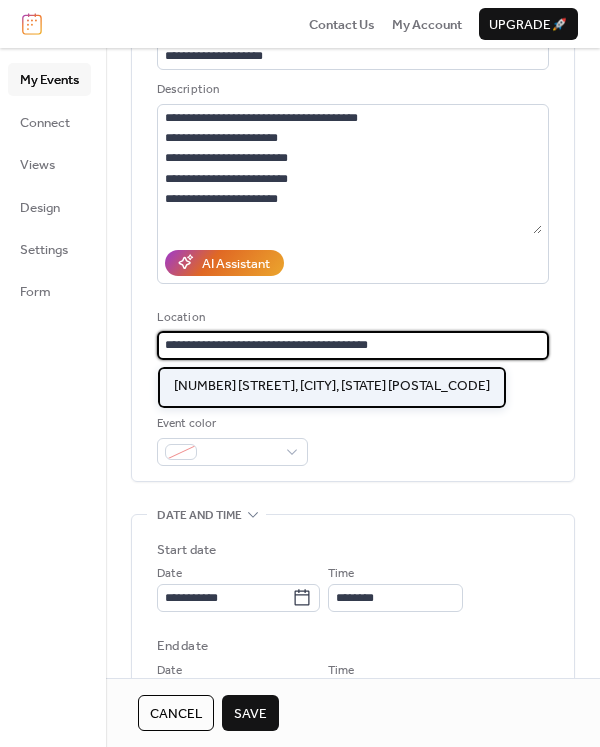 click on "[NUMBER] [STREET], [CITY], [STATE] [POSTAL_CODE]" at bounding box center (332, 386) 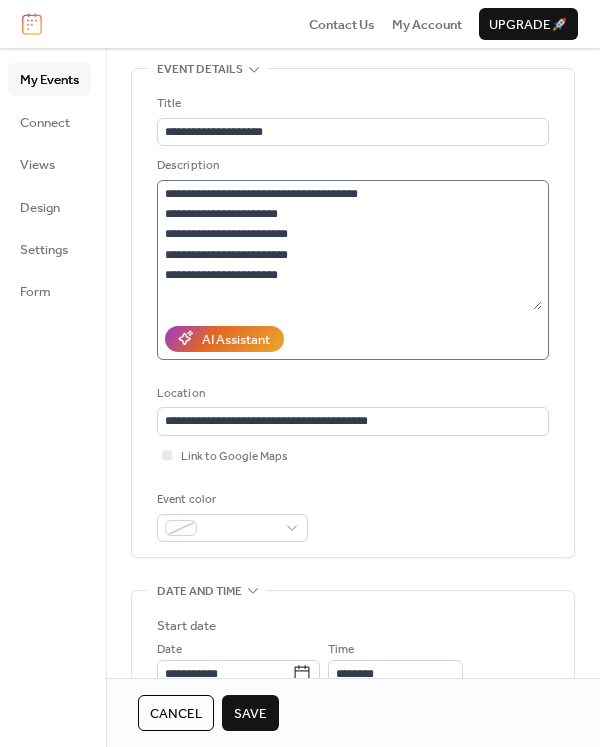 scroll, scrollTop: 80, scrollLeft: 0, axis: vertical 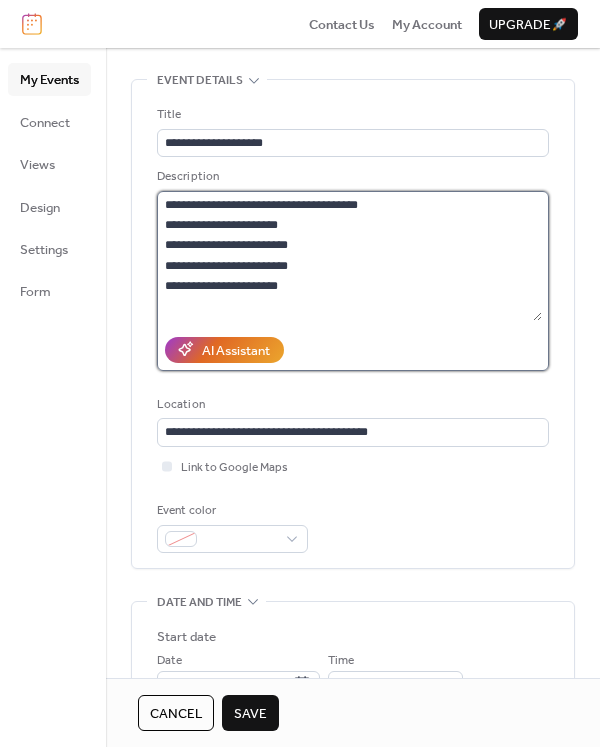 click on "**********" at bounding box center [349, 256] 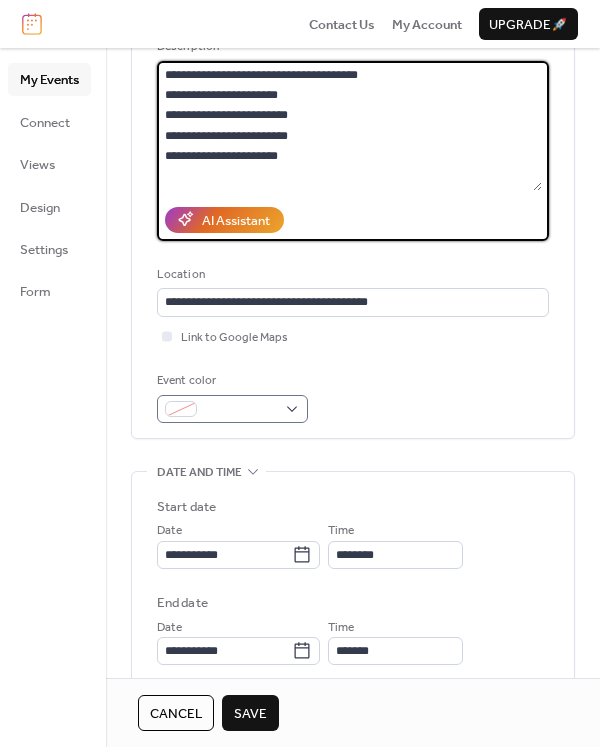 scroll, scrollTop: 241, scrollLeft: 0, axis: vertical 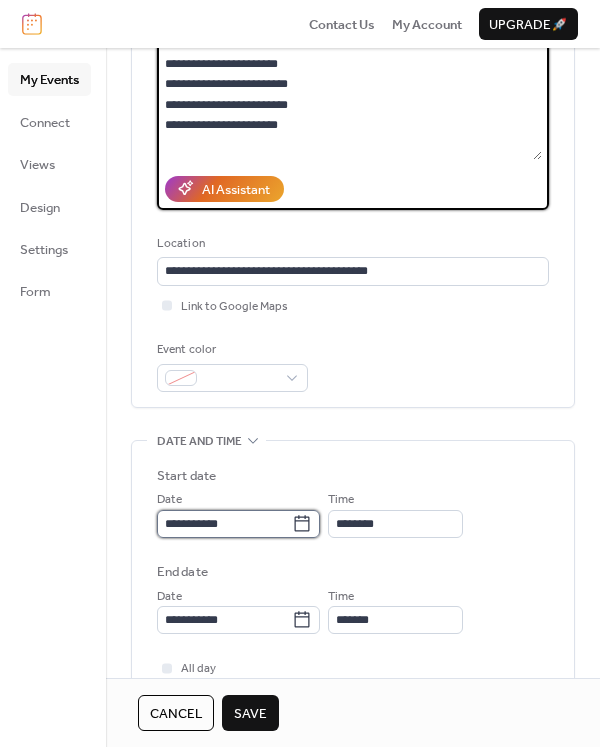 click on "**********" at bounding box center [224, 524] 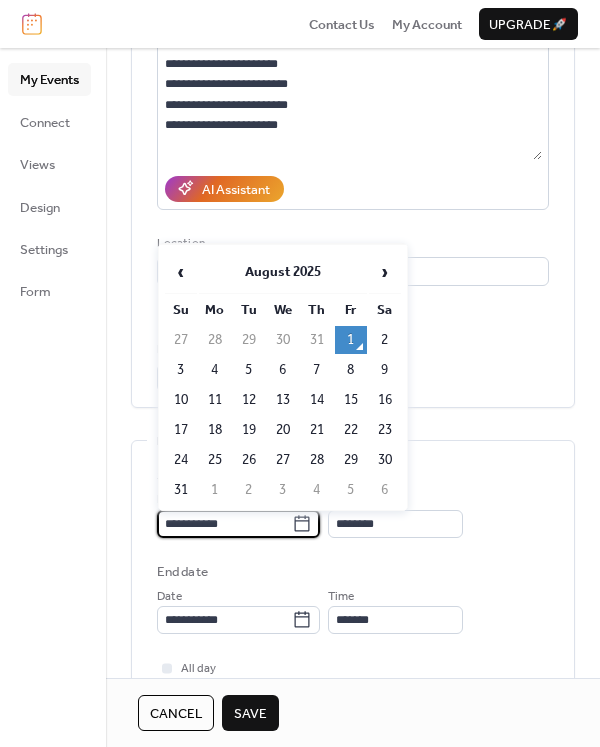 click on "**********" at bounding box center [353, 550] 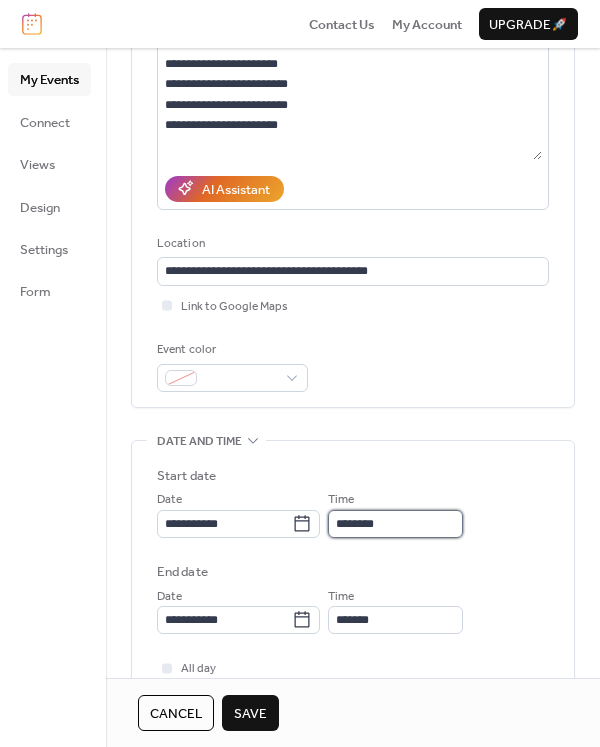 click on "********" at bounding box center [395, 524] 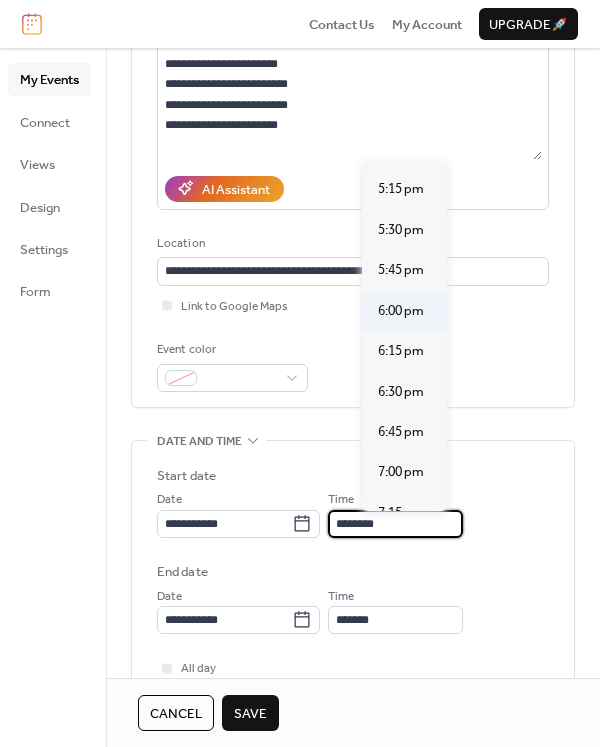 scroll, scrollTop: 2791, scrollLeft: 0, axis: vertical 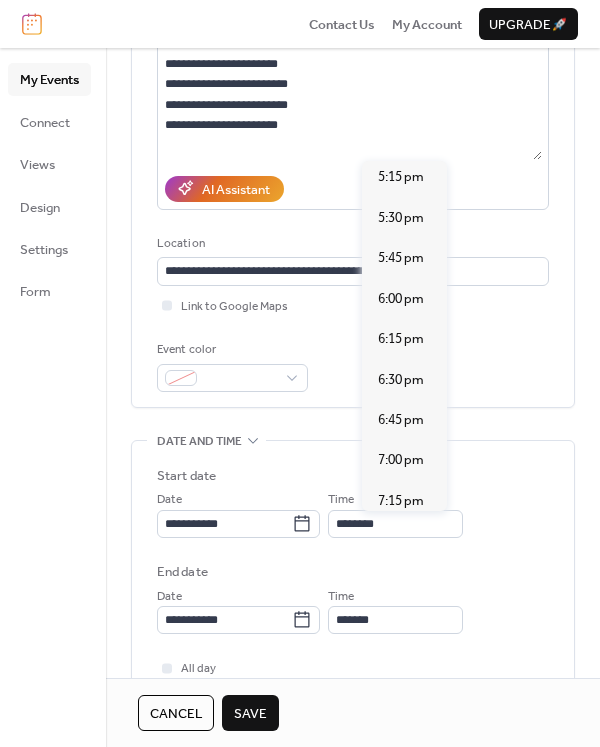 click on "7:30 pm" at bounding box center (401, 541) 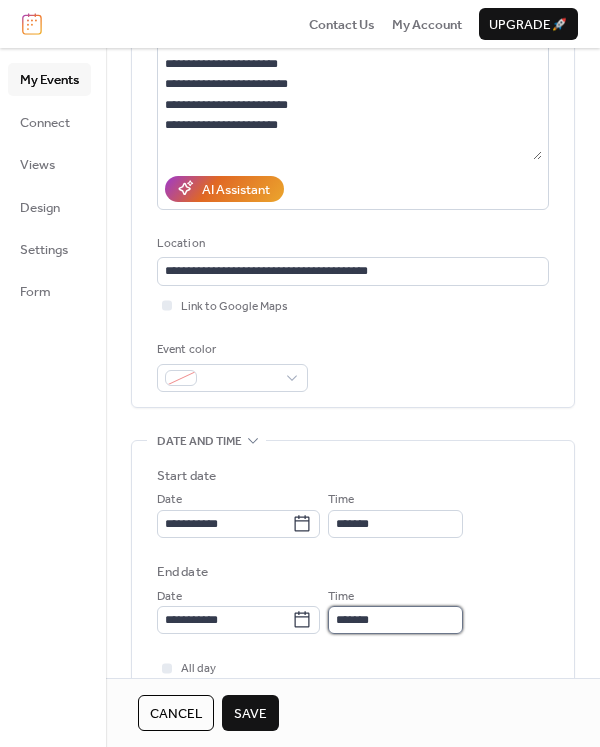click on "*******" at bounding box center [395, 620] 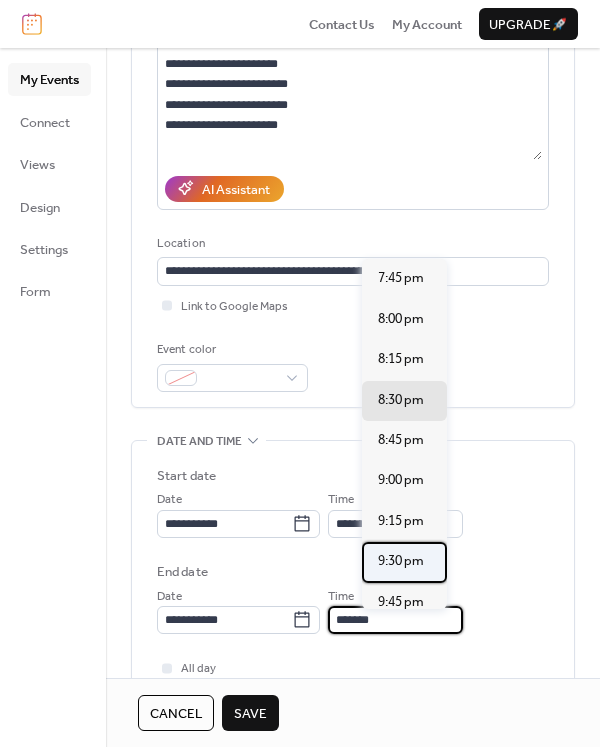 click on "9:30 pm" at bounding box center [401, 561] 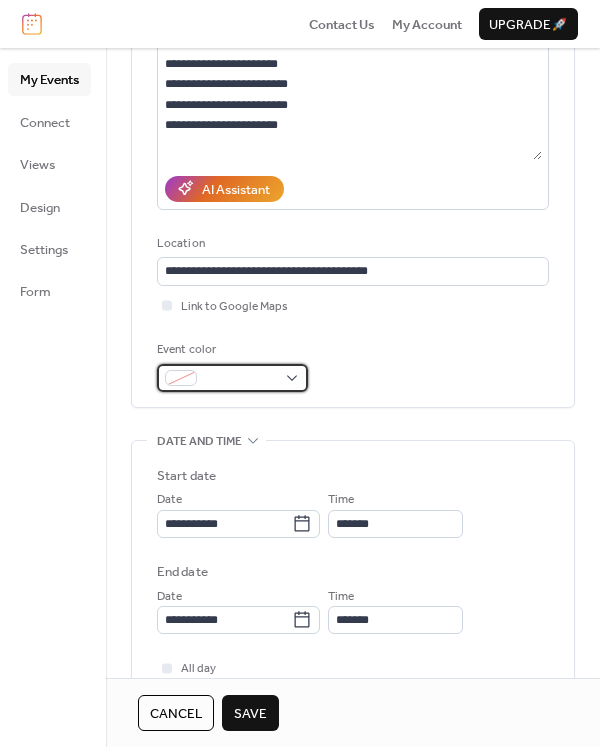 click at bounding box center (240, 379) 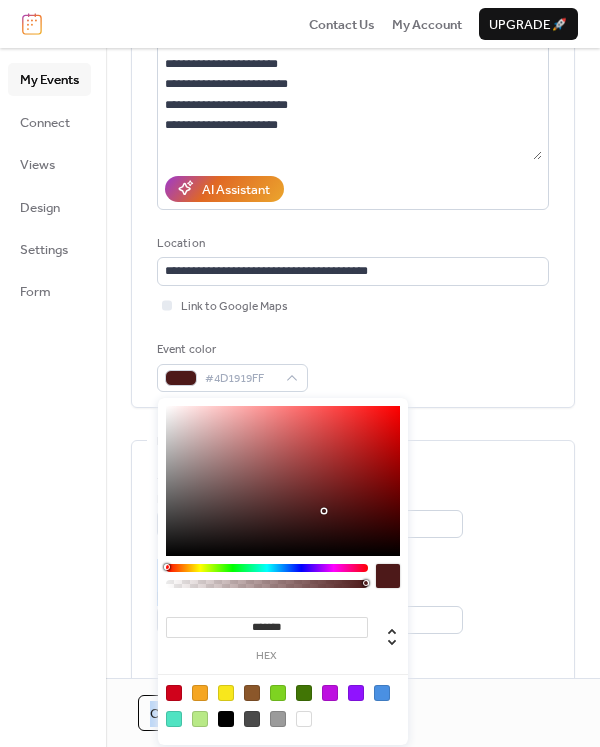 drag, startPoint x: 203, startPoint y: 566, endPoint x: 135, endPoint y: 567, distance: 68.007355 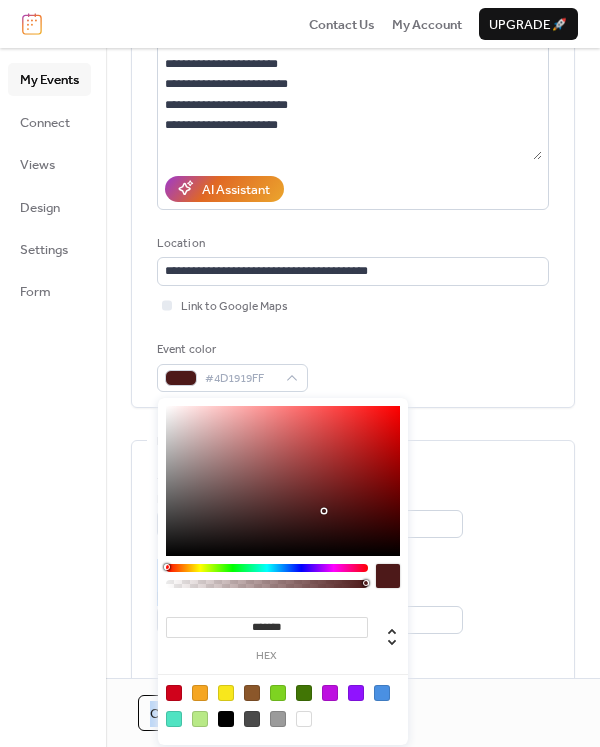 click on "**********" at bounding box center (300, 373) 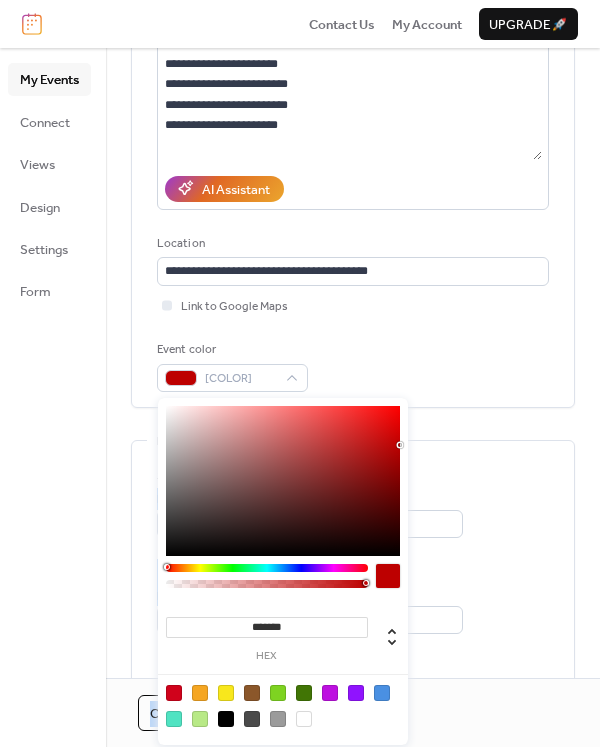 drag, startPoint x: 383, startPoint y: 445, endPoint x: 406, endPoint y: 443, distance: 23.086792 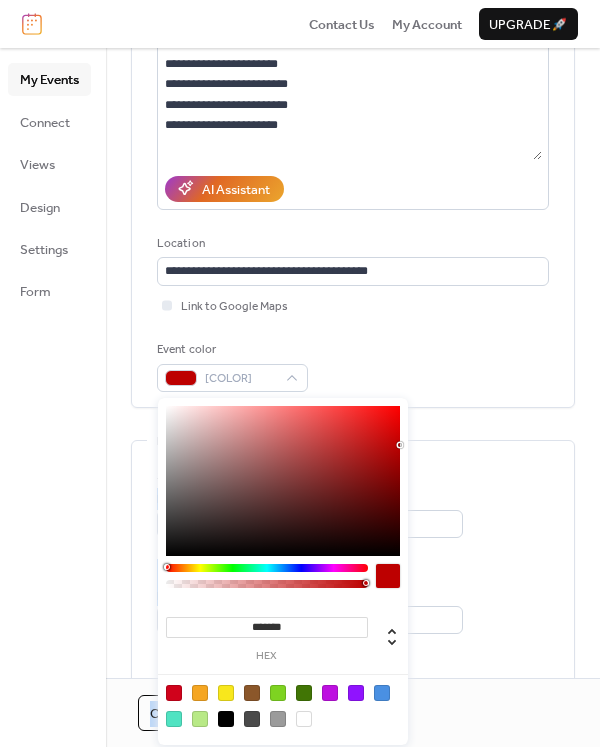 click on "******* hex" at bounding box center (283, 571) 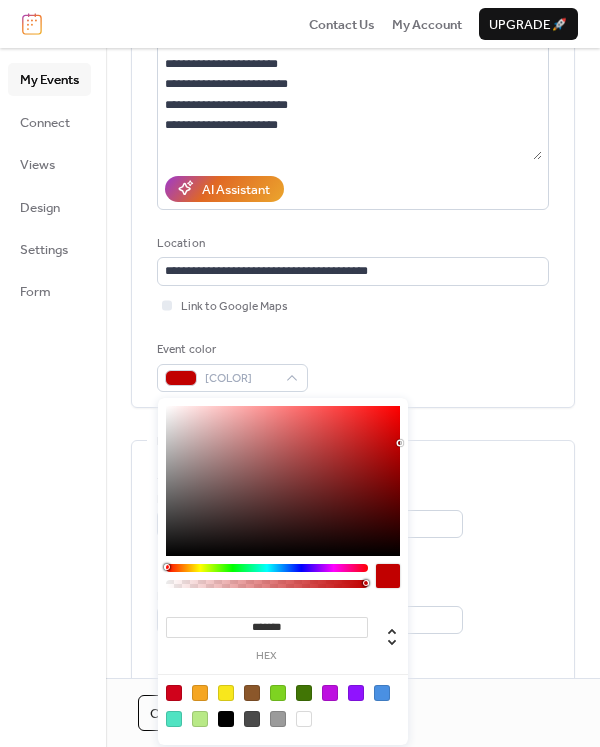 click on "Event color [COLOR]" at bounding box center [353, 366] 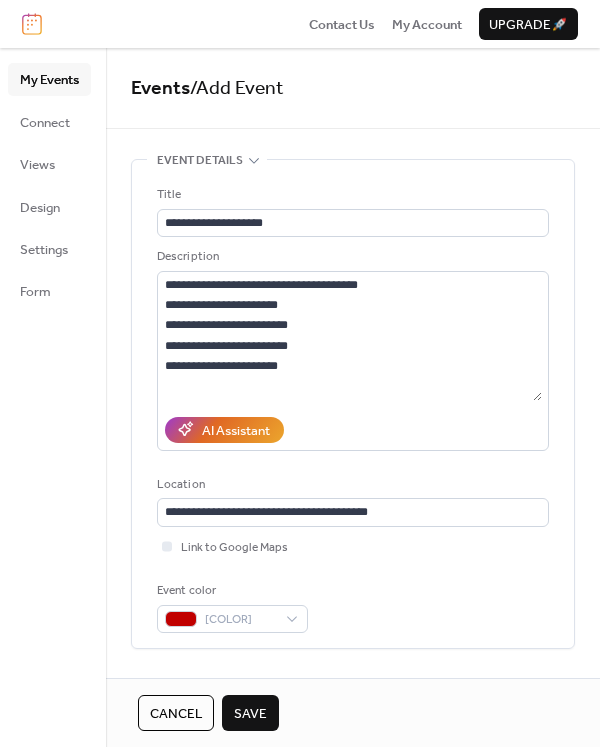 scroll, scrollTop: 0, scrollLeft: 0, axis: both 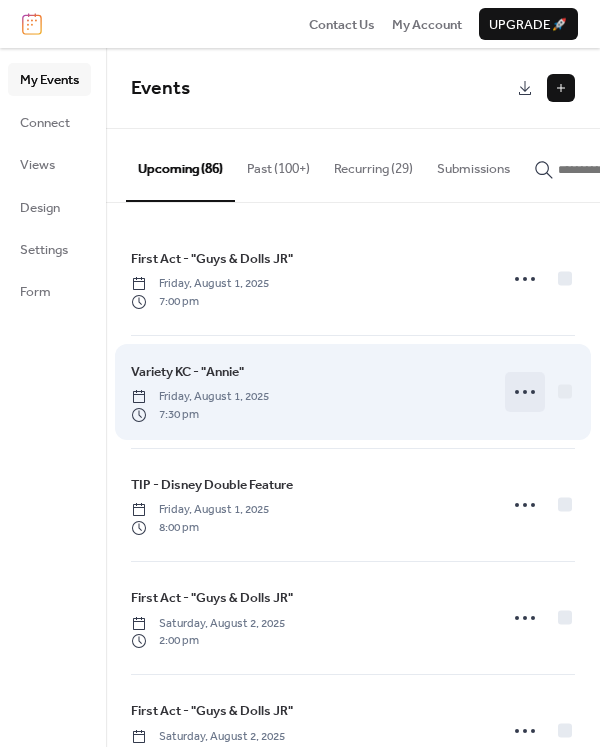 click 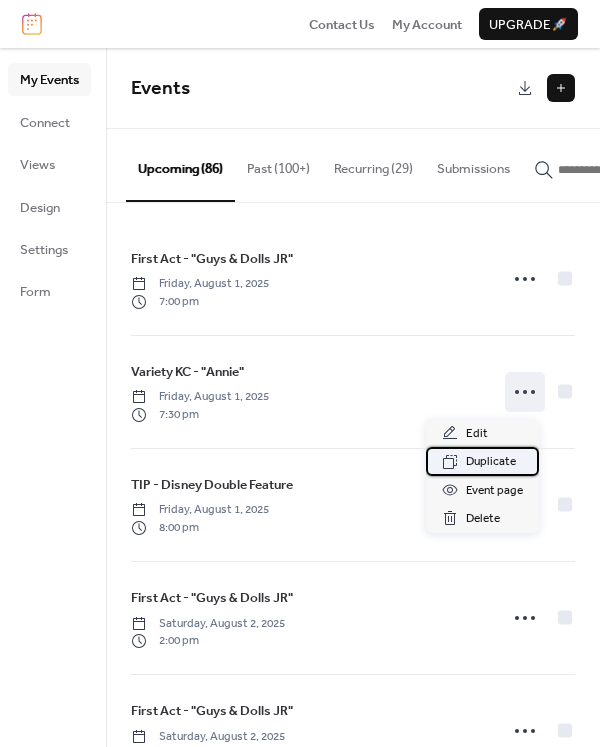 click on "Duplicate" at bounding box center (491, 462) 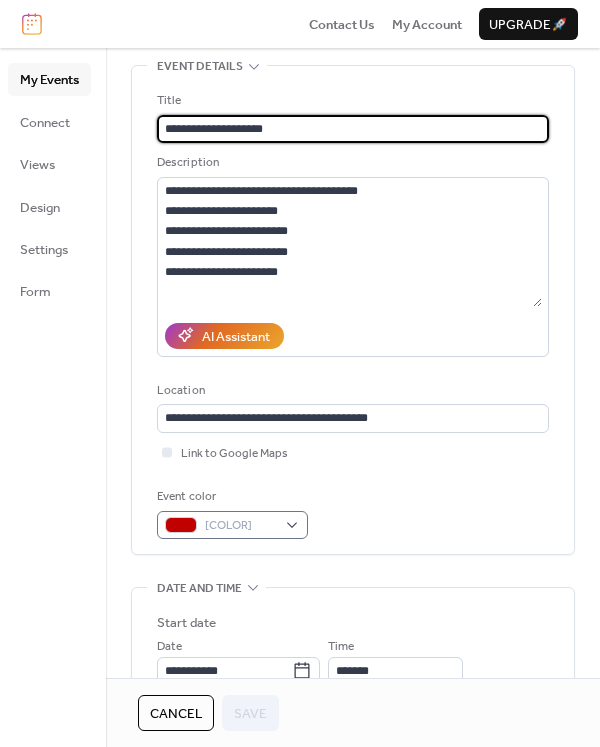 scroll, scrollTop: 118, scrollLeft: 0, axis: vertical 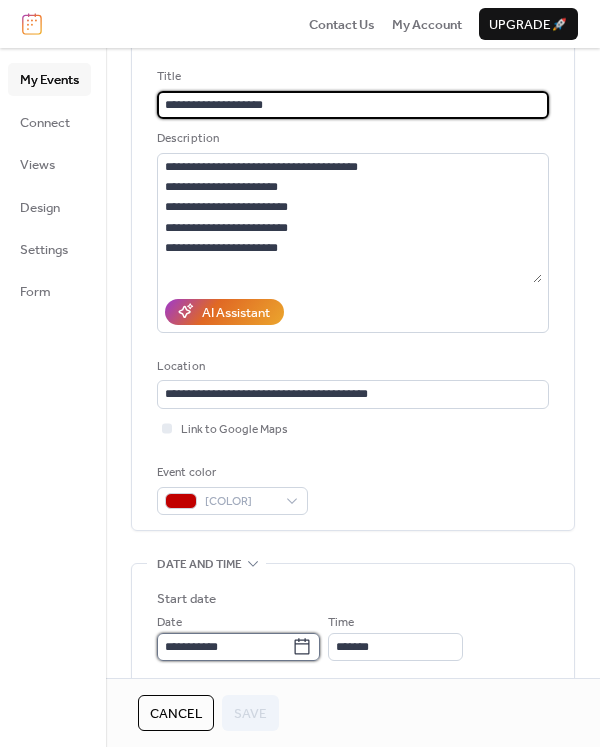 click on "**********" at bounding box center [224, 647] 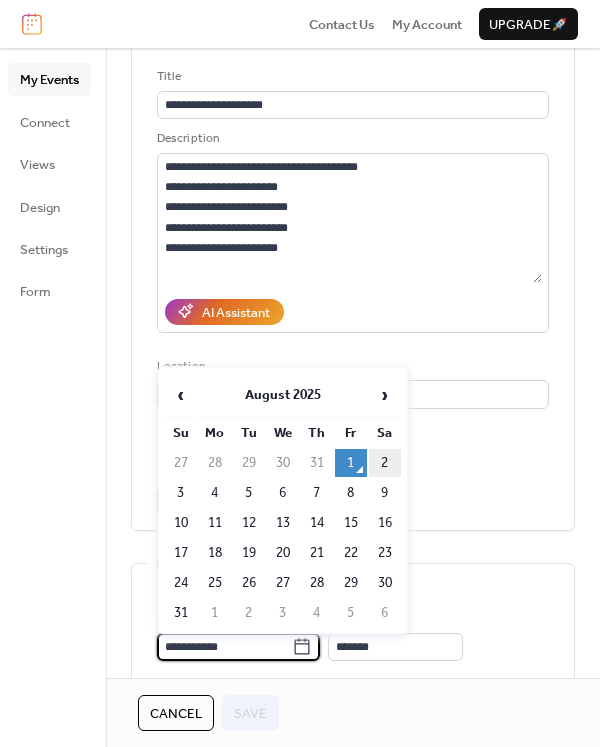 click on "2" at bounding box center [385, 463] 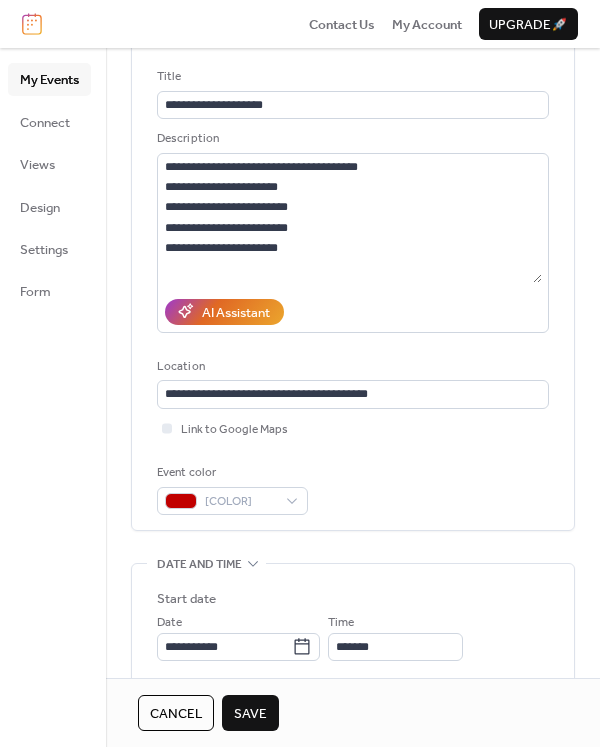click on "Save" at bounding box center (250, 714) 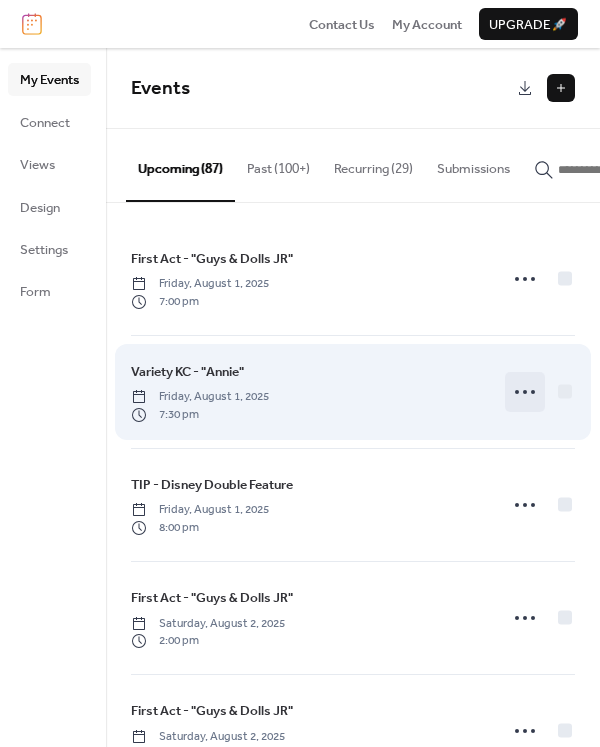 click 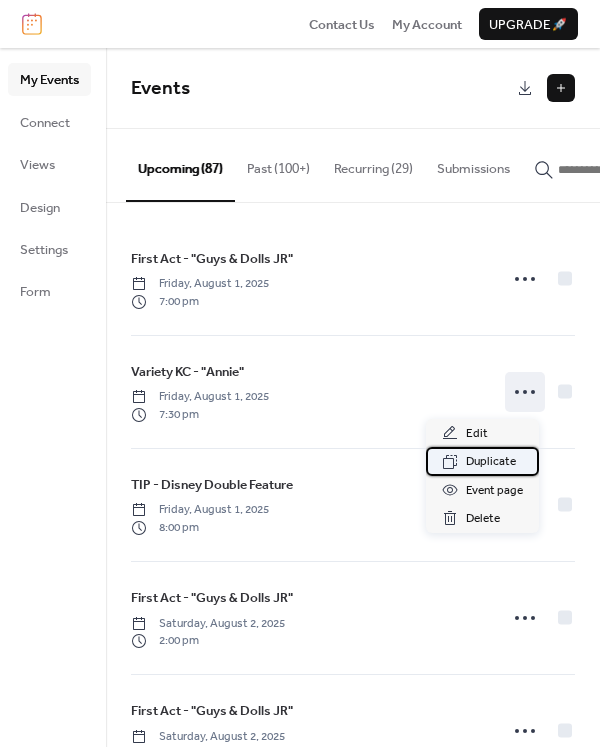 click on "Duplicate" at bounding box center (491, 462) 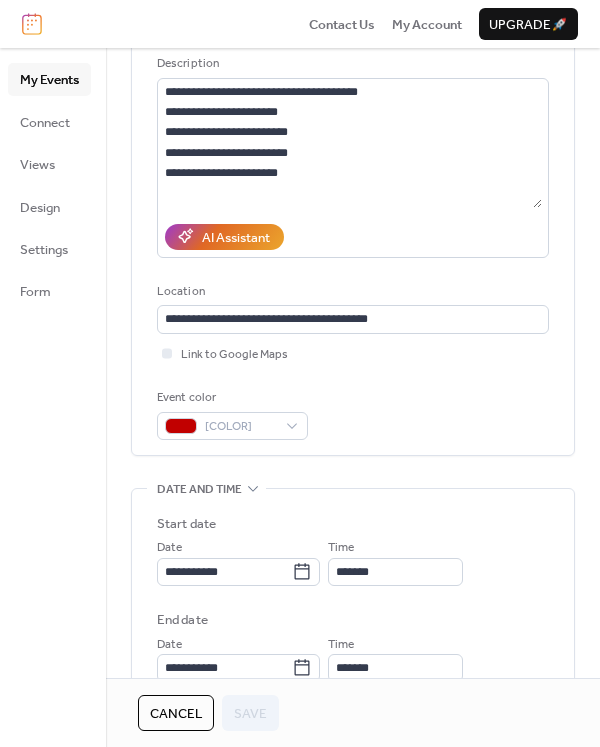 scroll, scrollTop: 217, scrollLeft: 0, axis: vertical 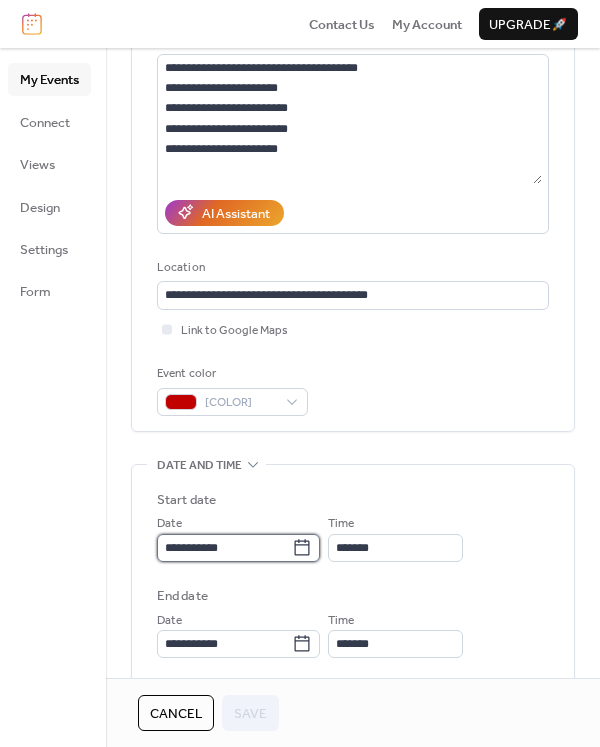 click on "**********" at bounding box center [224, 548] 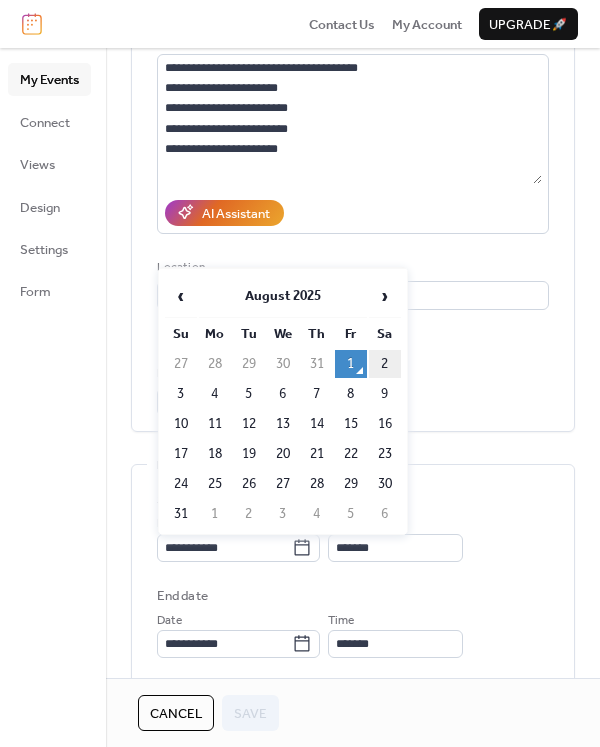 click on "2" at bounding box center [385, 364] 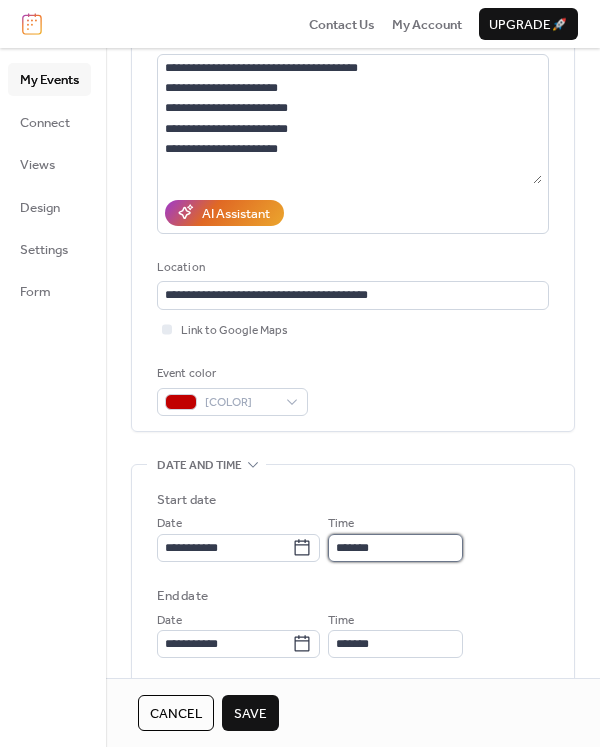 click on "*******" at bounding box center (395, 548) 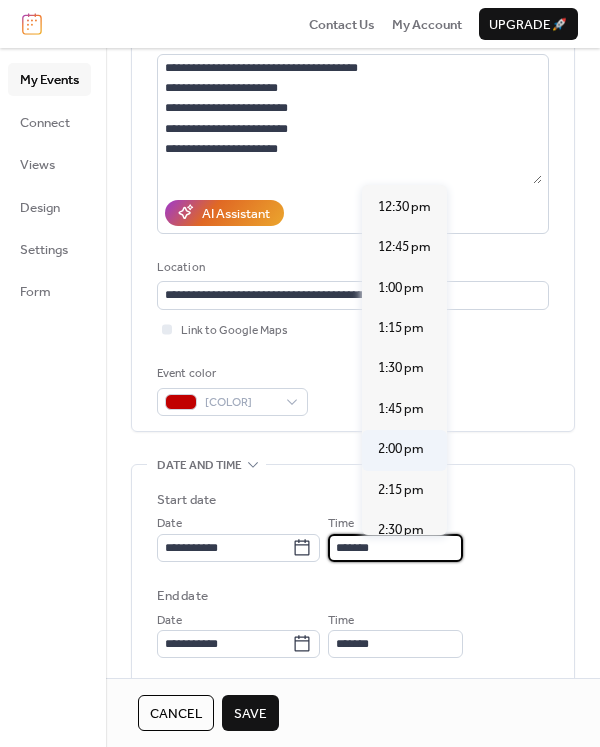 scroll, scrollTop: 2017, scrollLeft: 0, axis: vertical 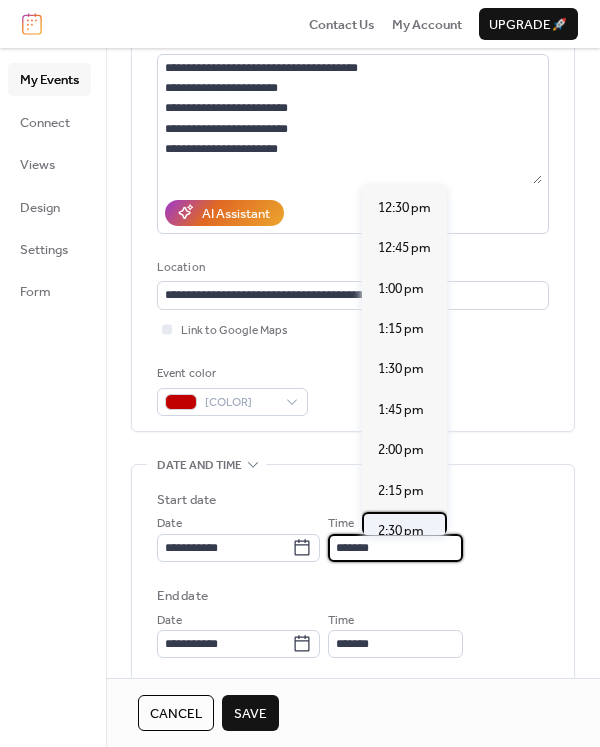 click on "2:30 pm" at bounding box center [401, 531] 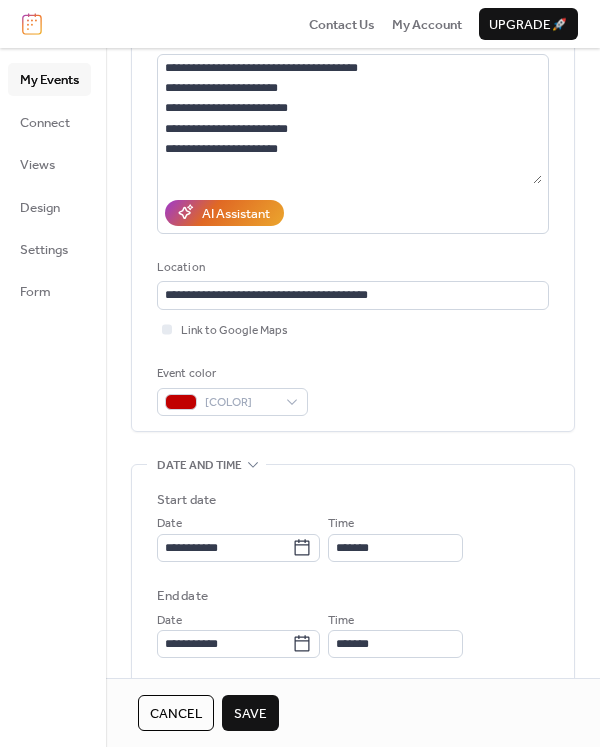 click on "Cancel Save" at bounding box center (353, 713) 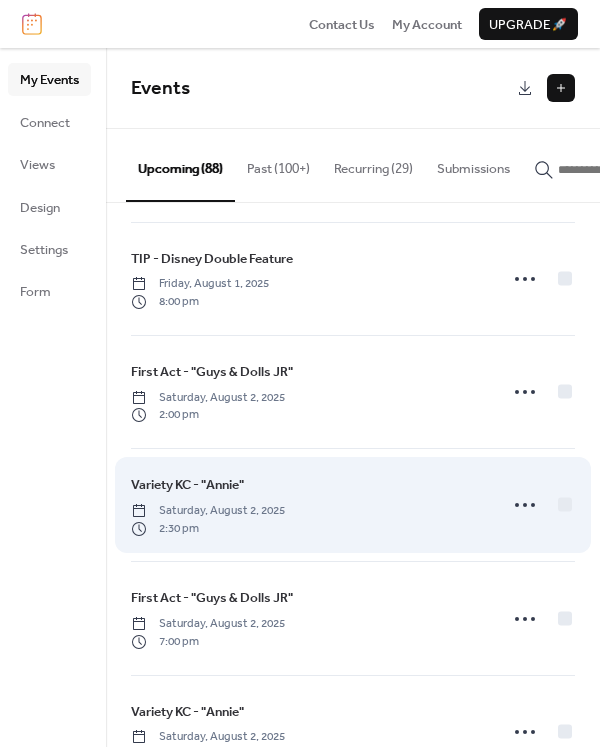 scroll, scrollTop: 235, scrollLeft: 0, axis: vertical 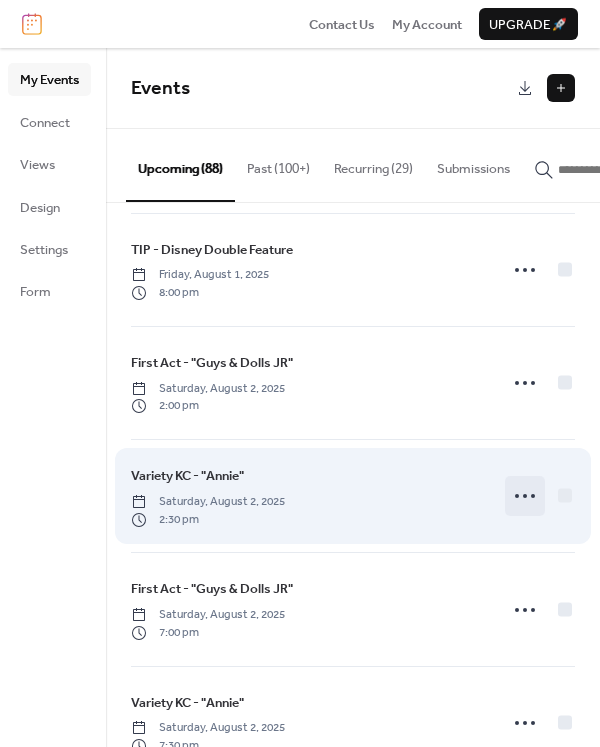 click 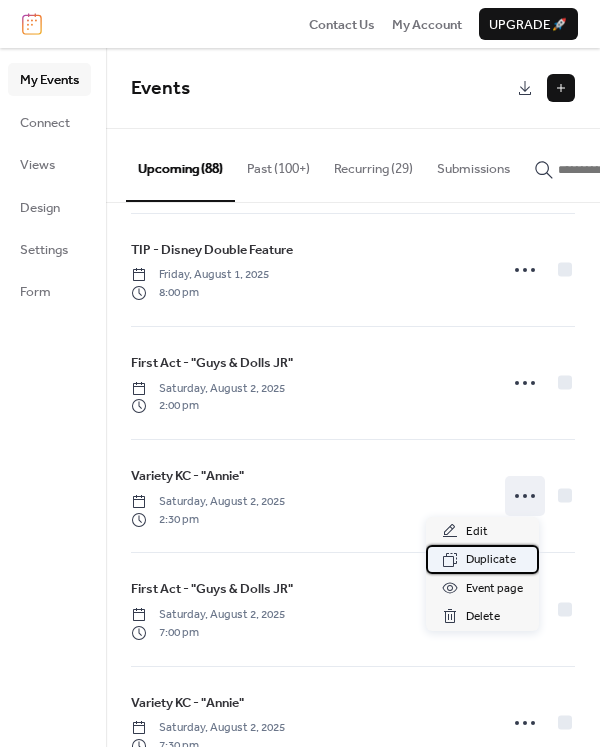 click on "Duplicate" at bounding box center [491, 560] 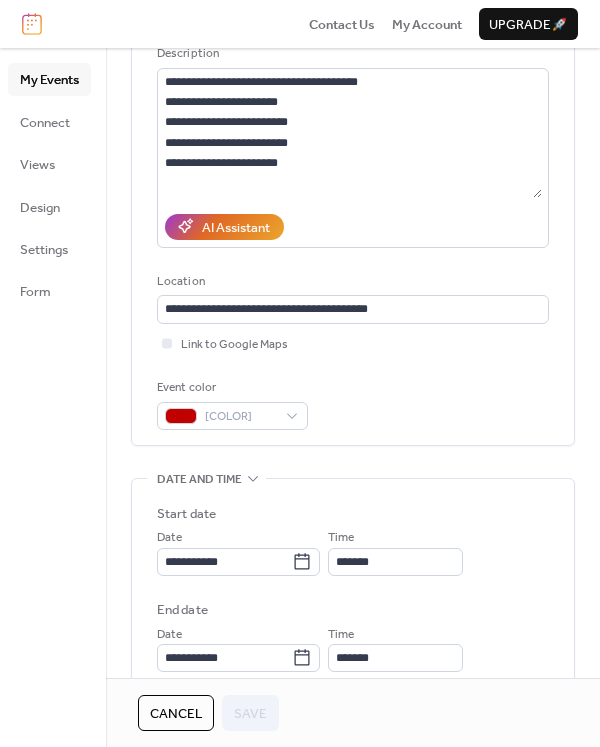 scroll, scrollTop: 221, scrollLeft: 0, axis: vertical 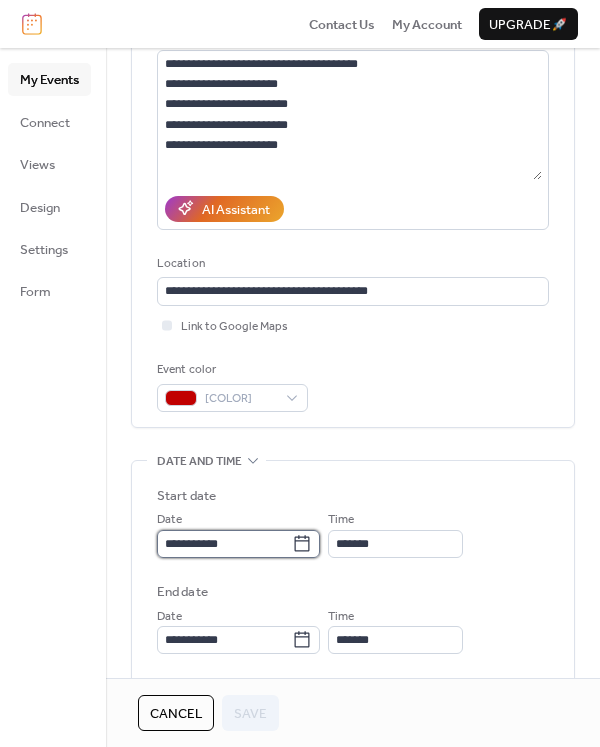 click on "**********" at bounding box center (224, 544) 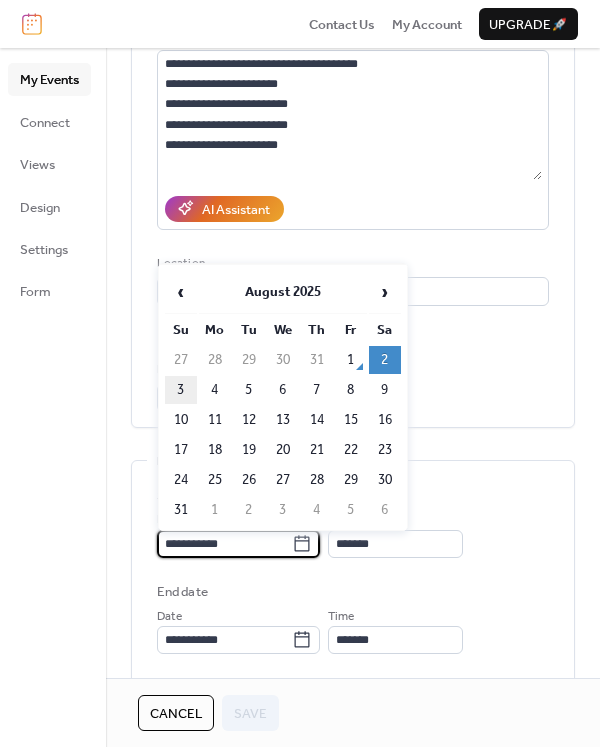 click on "3" at bounding box center (181, 390) 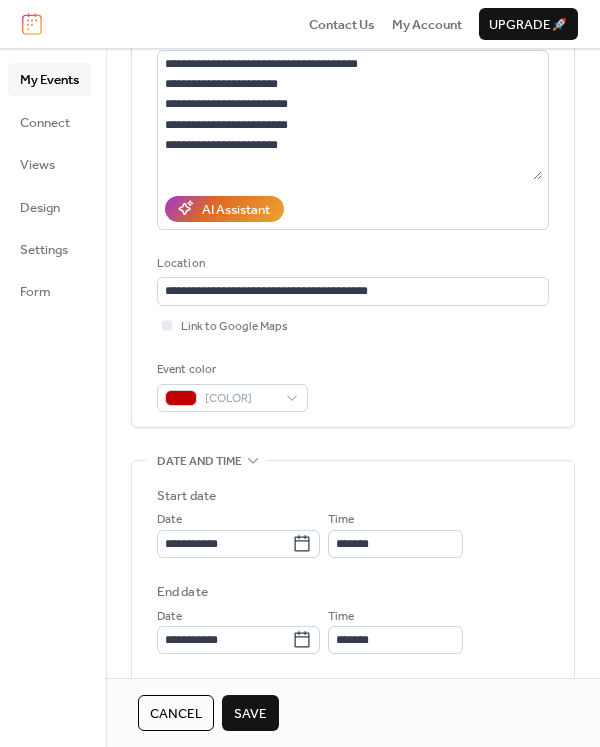 click on "Save" at bounding box center [250, 714] 